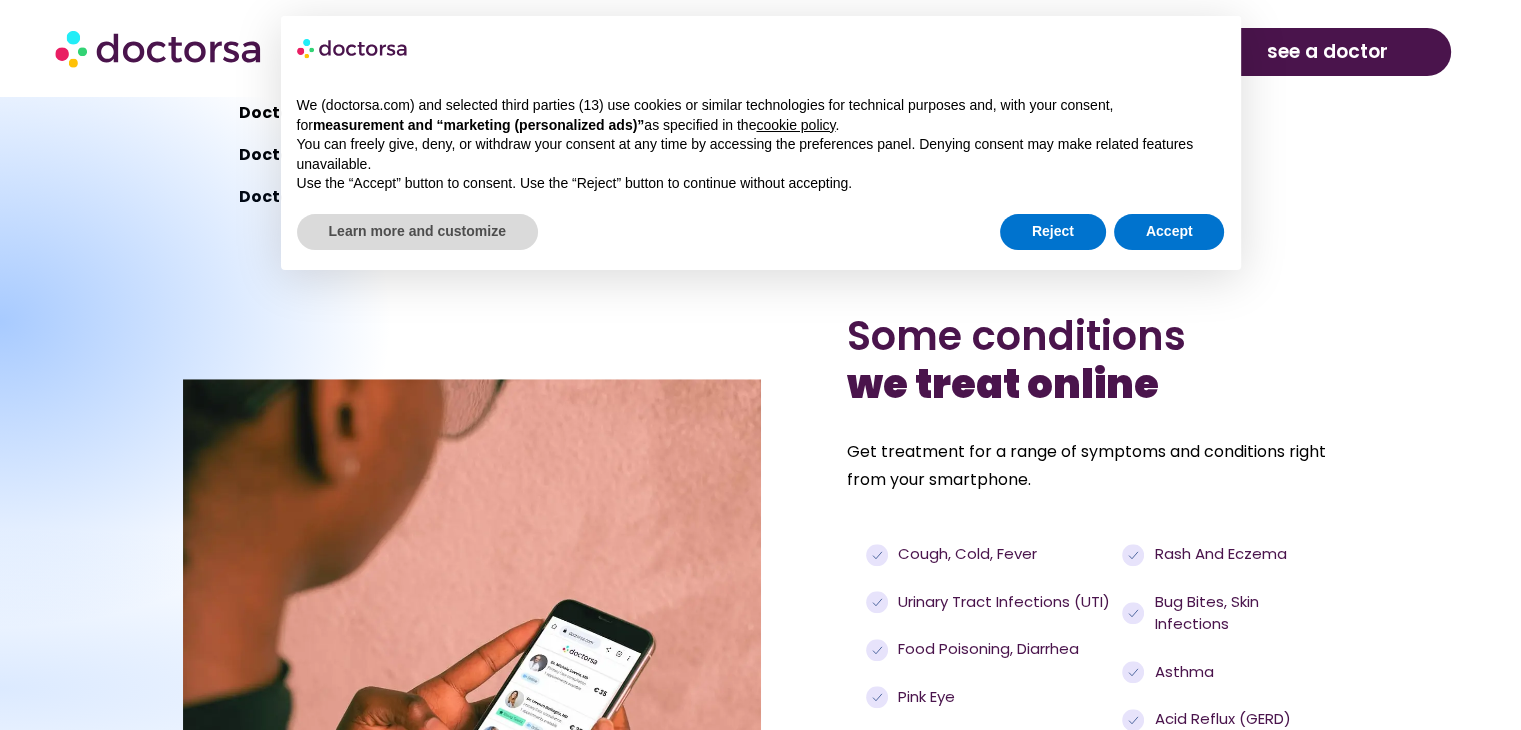 scroll, scrollTop: 1700, scrollLeft: 0, axis: vertical 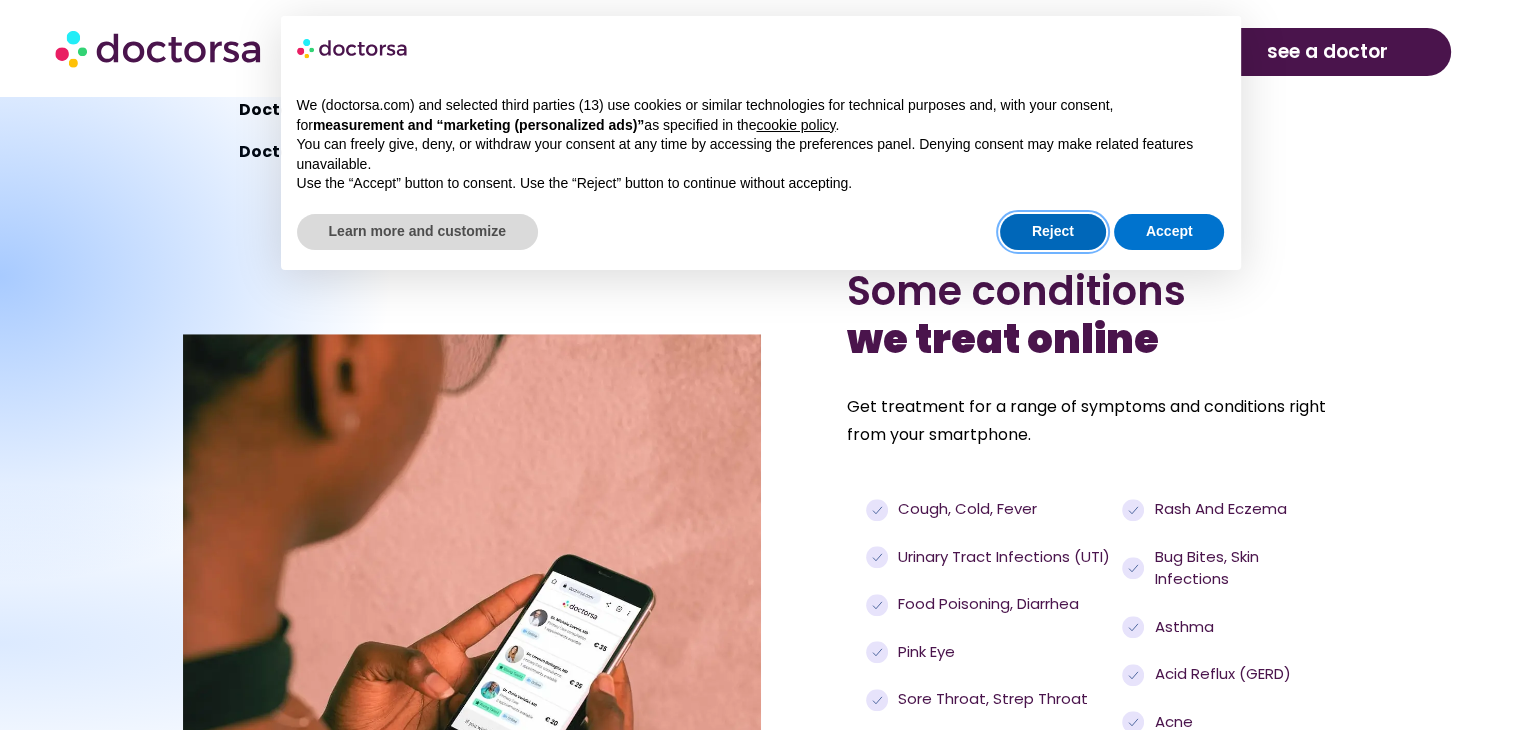 click on "Reject" at bounding box center [1053, 232] 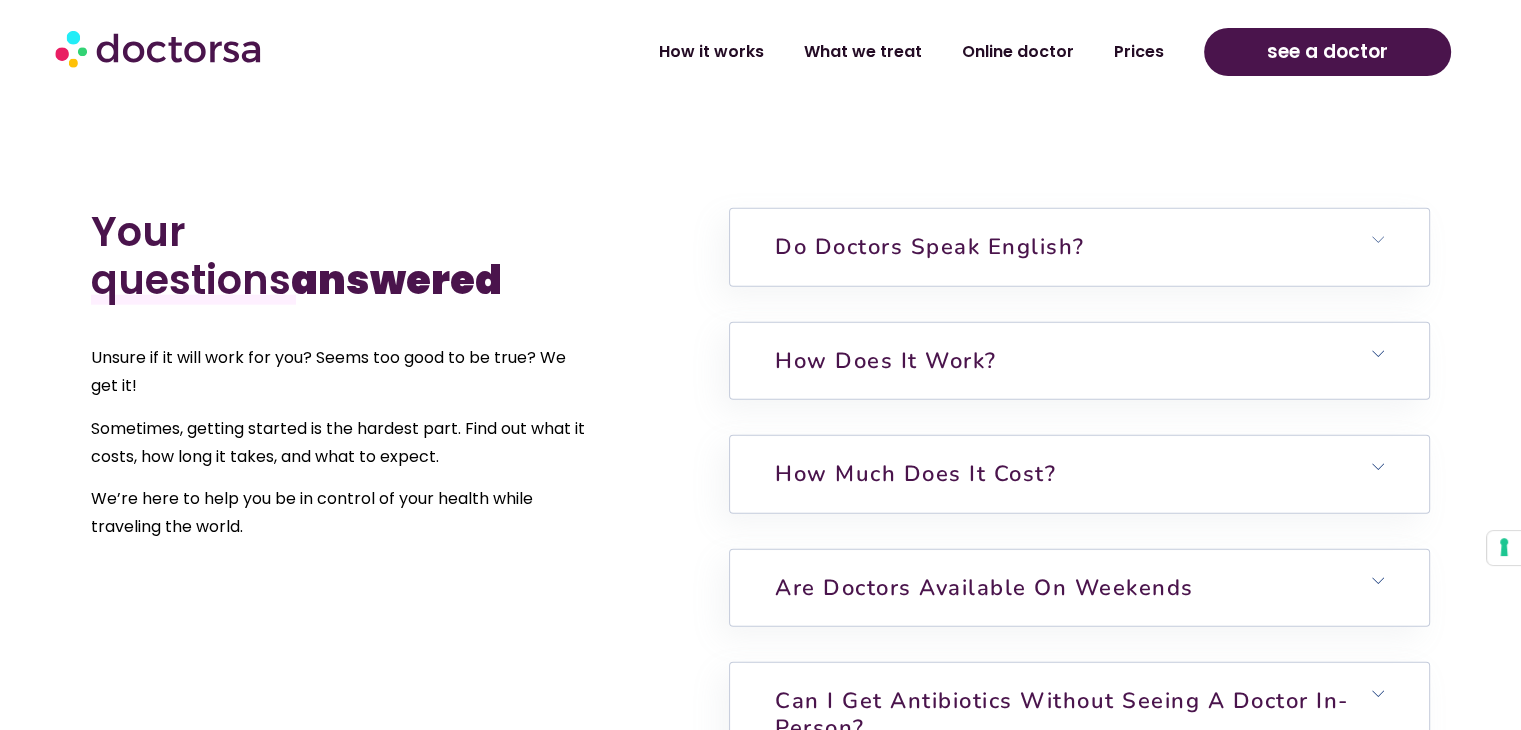 scroll, scrollTop: 4600, scrollLeft: 0, axis: vertical 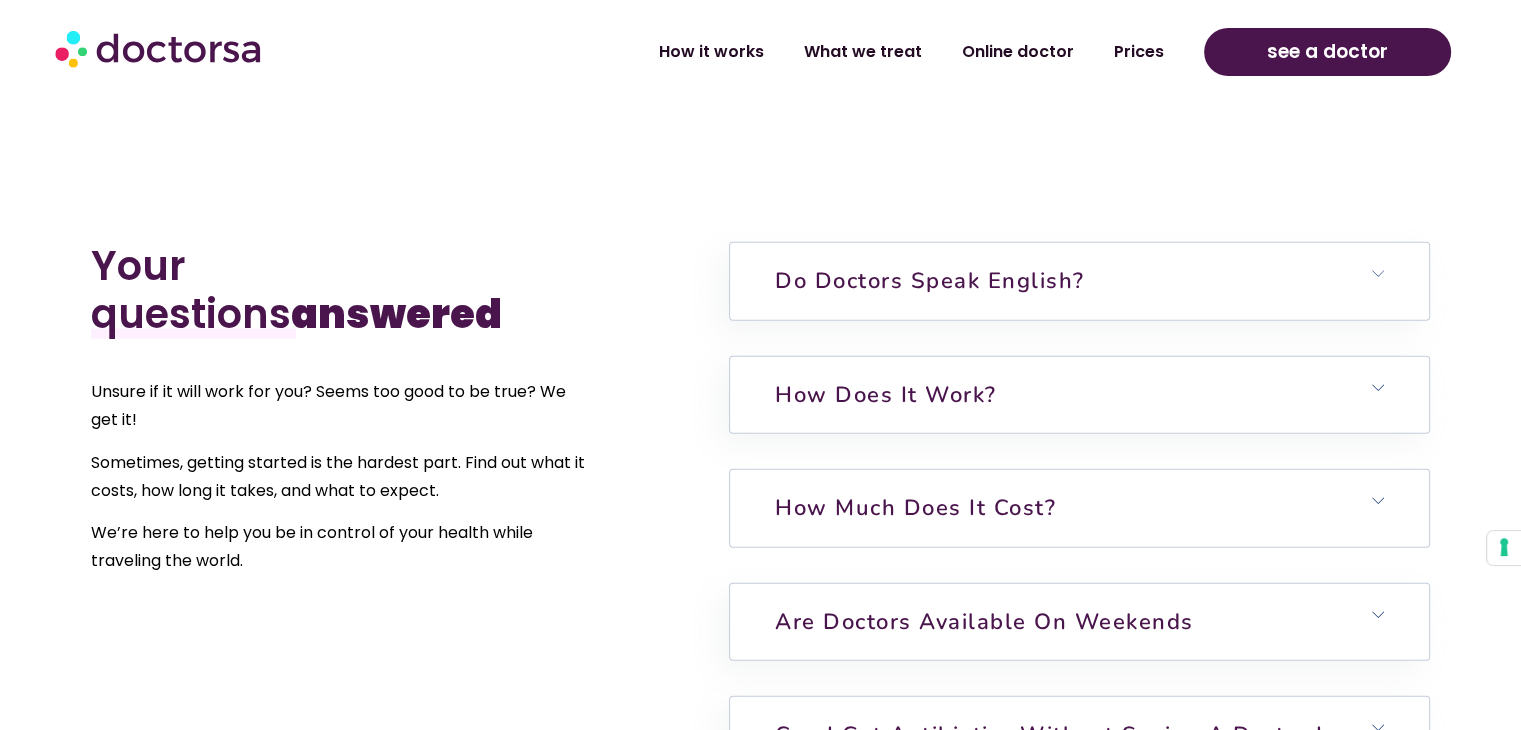 click on "How much does it cost?" at bounding box center [915, 508] 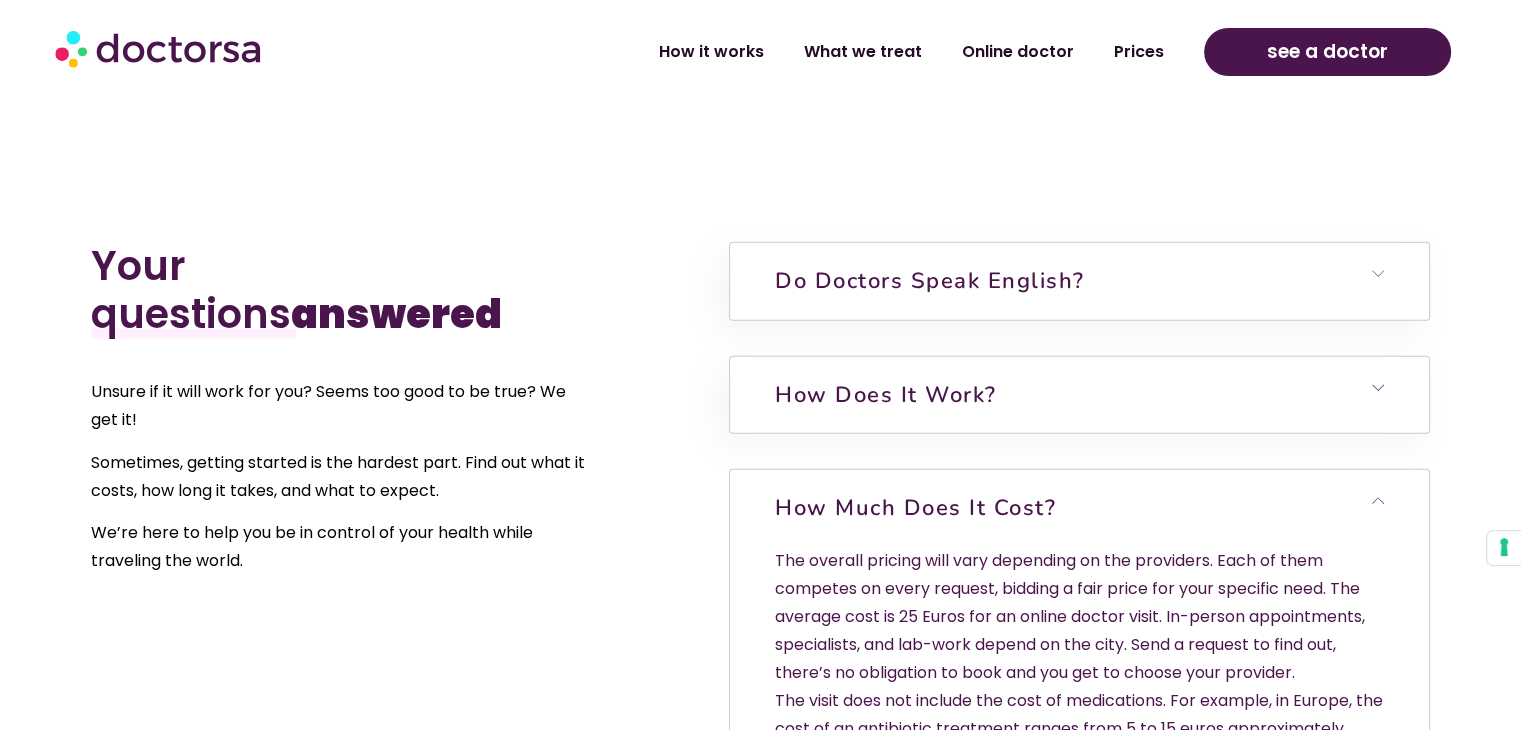click on "How much does it cost?" at bounding box center (915, 508) 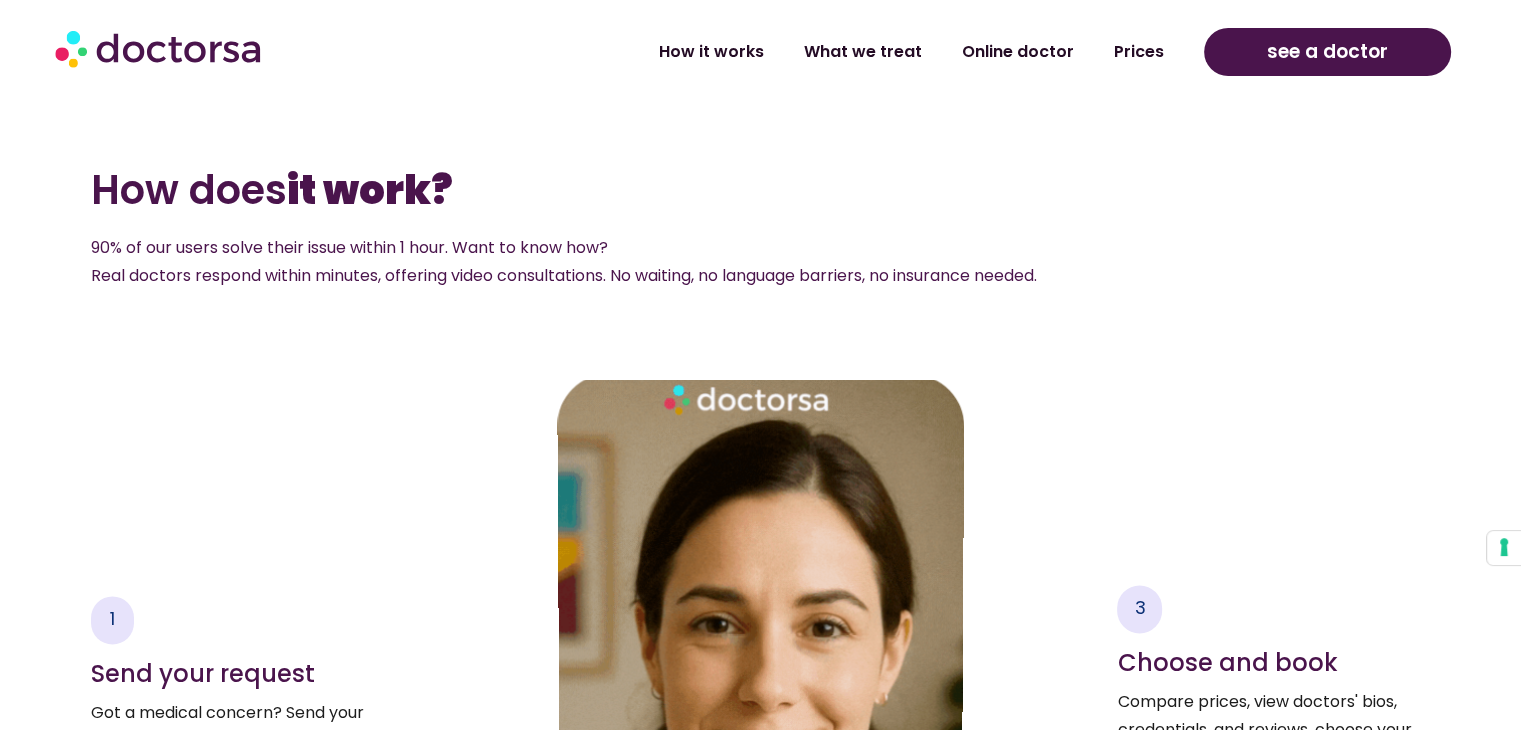 scroll, scrollTop: 2600, scrollLeft: 0, axis: vertical 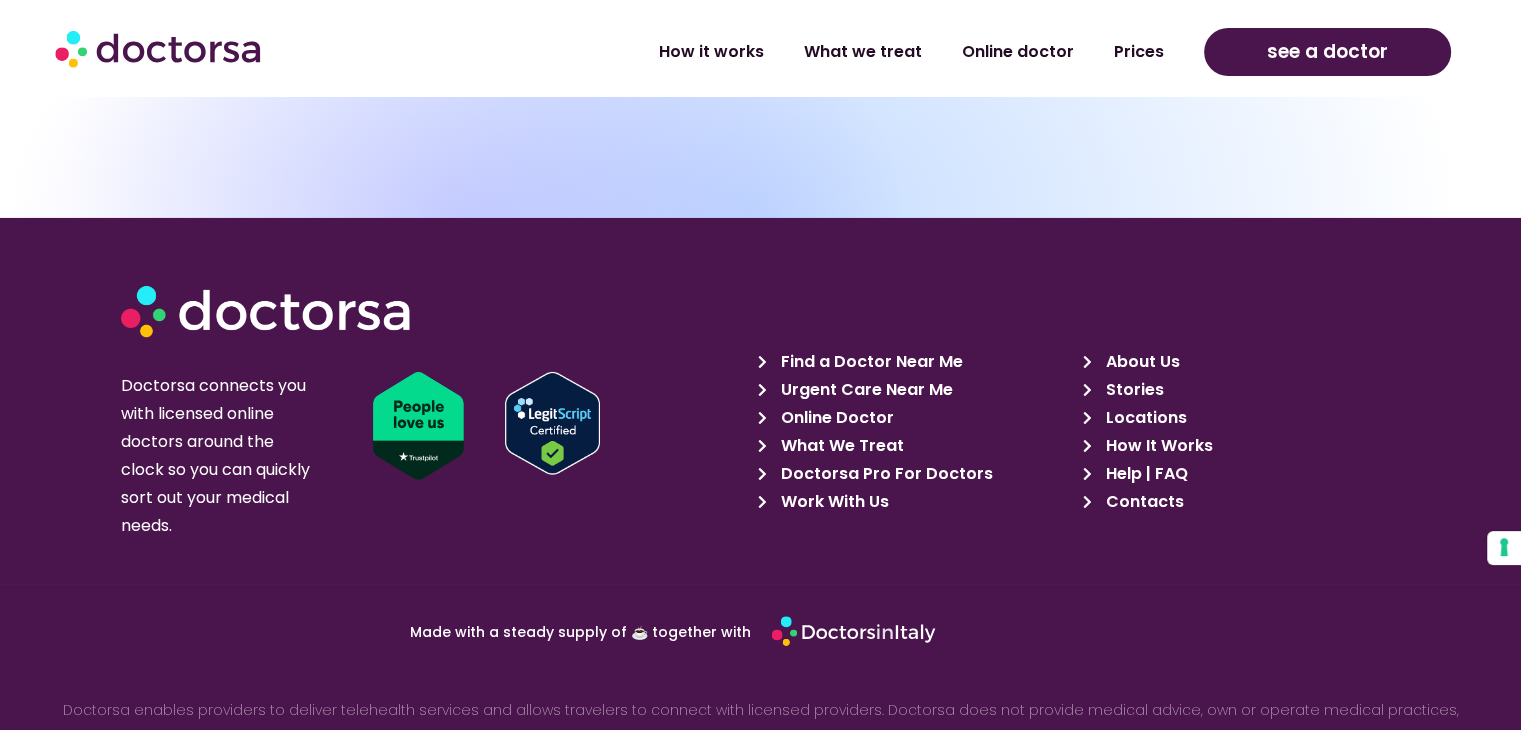 click on "Contacts" at bounding box center [1141, 502] 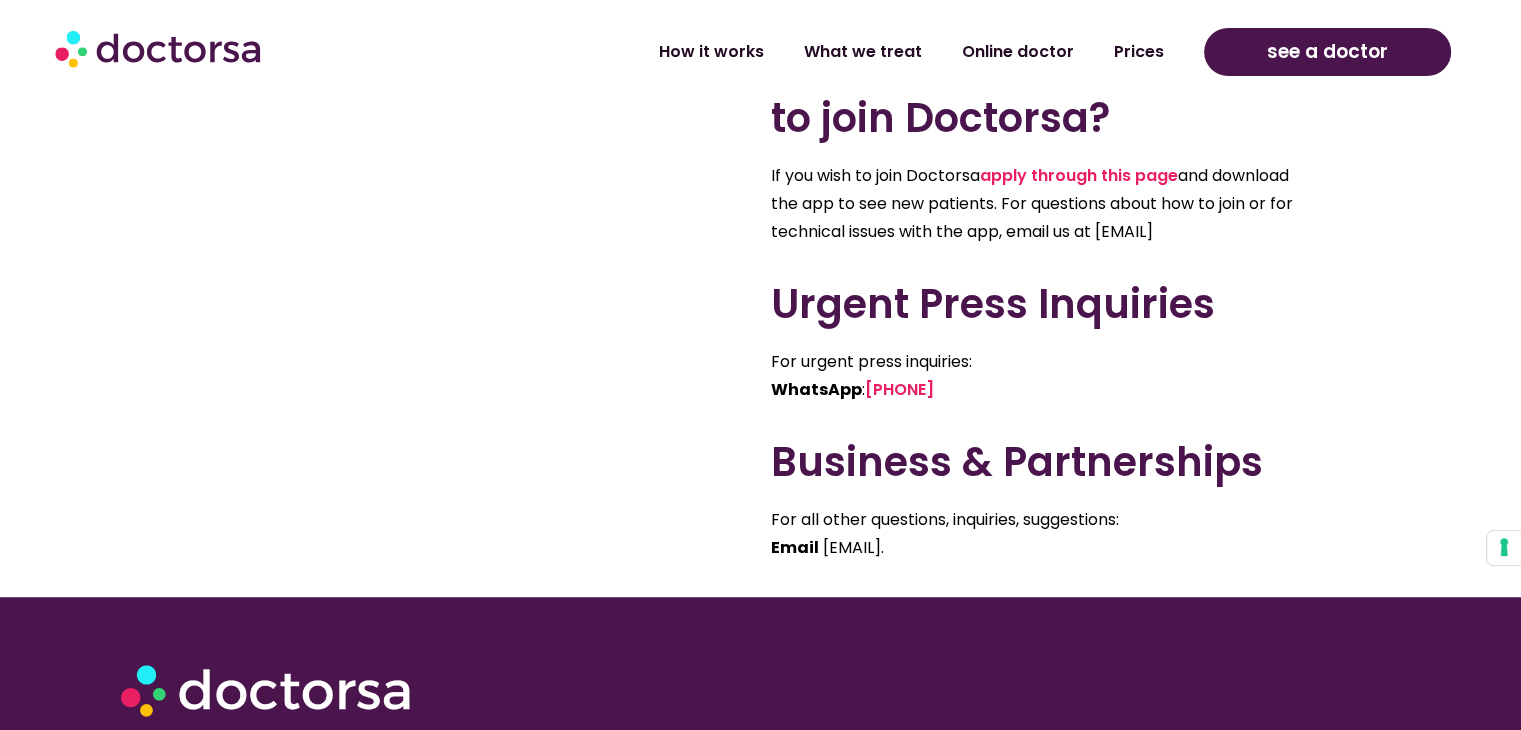 scroll, scrollTop: 1400, scrollLeft: 0, axis: vertical 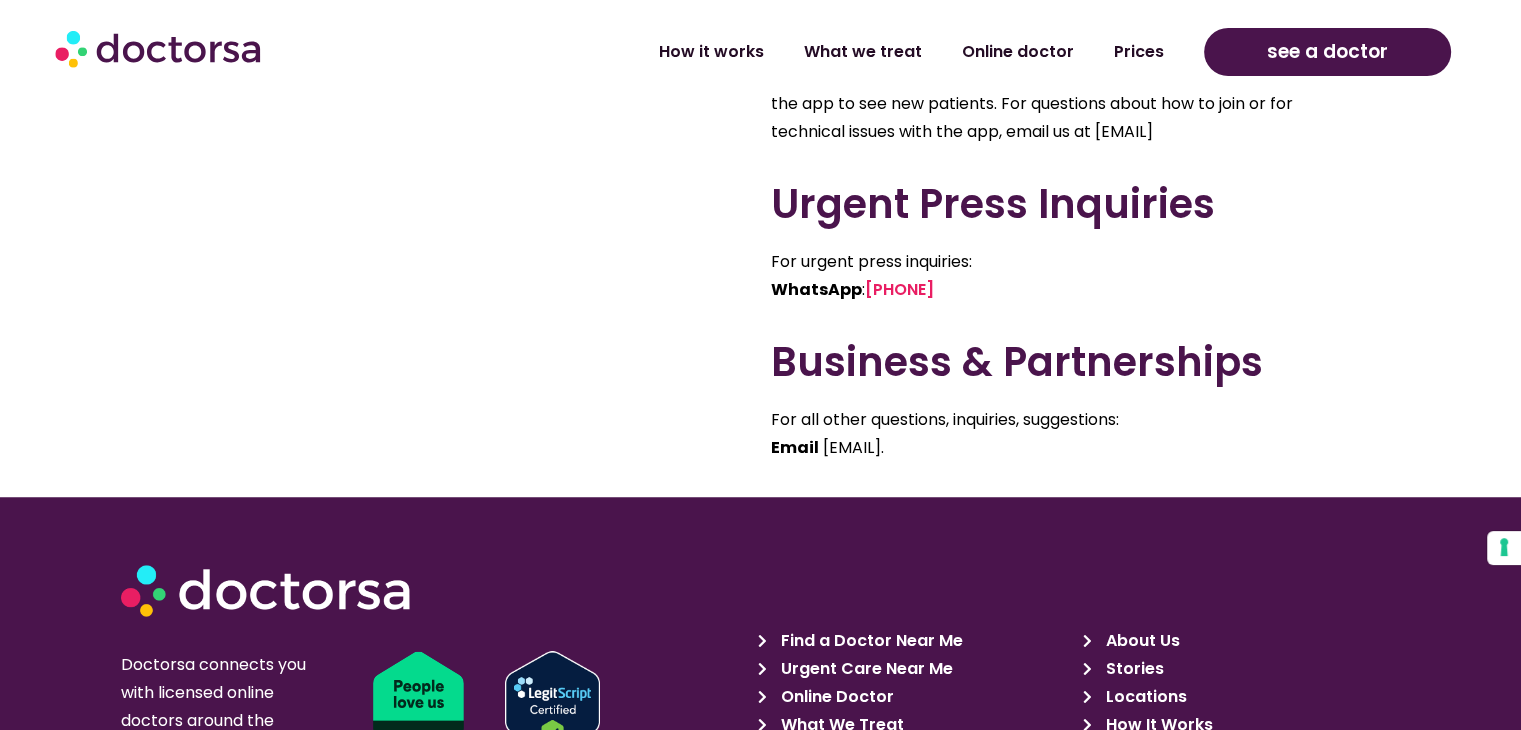 drag, startPoint x: 819, startPoint y: 477, endPoint x: 1024, endPoint y: 505, distance: 206.90337 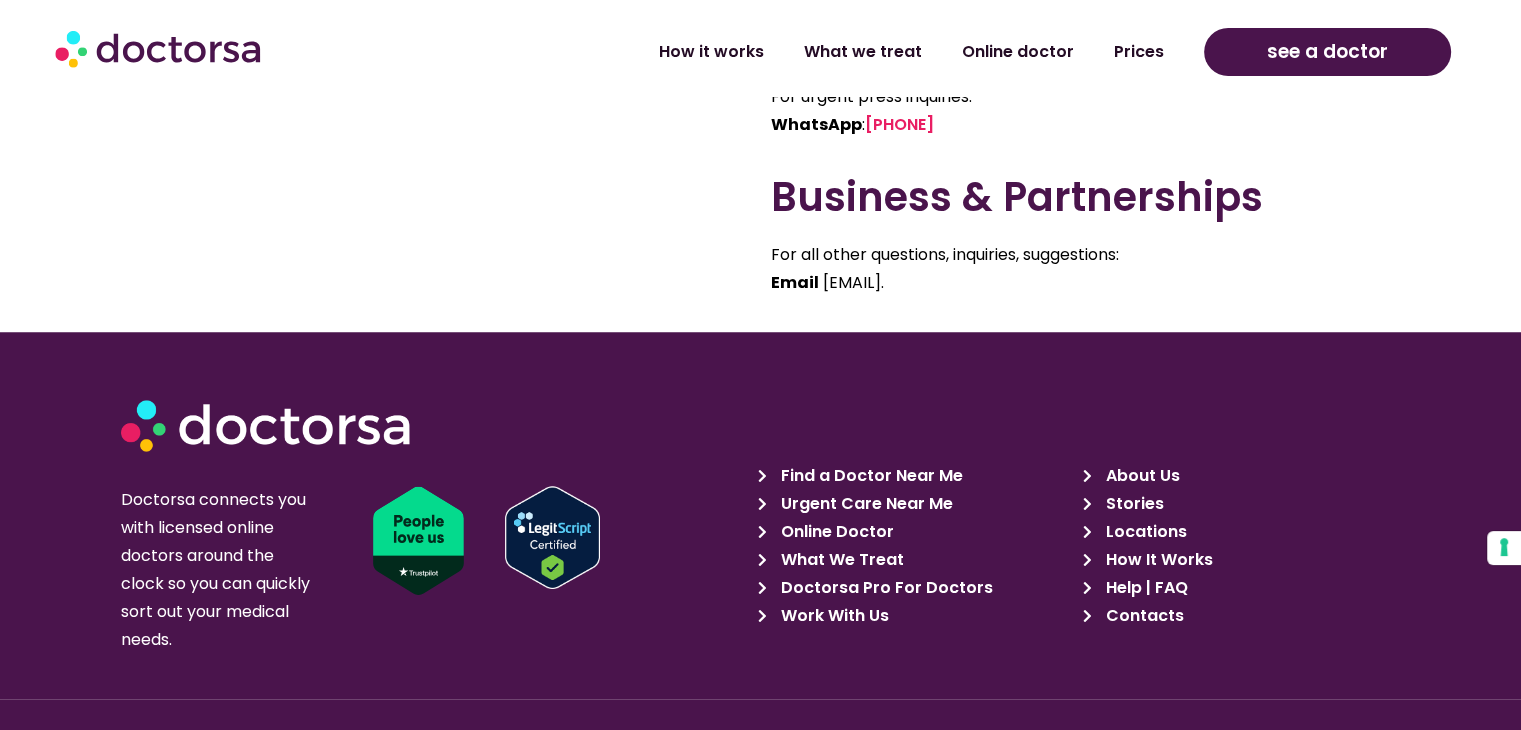 scroll, scrollTop: 1600, scrollLeft: 0, axis: vertical 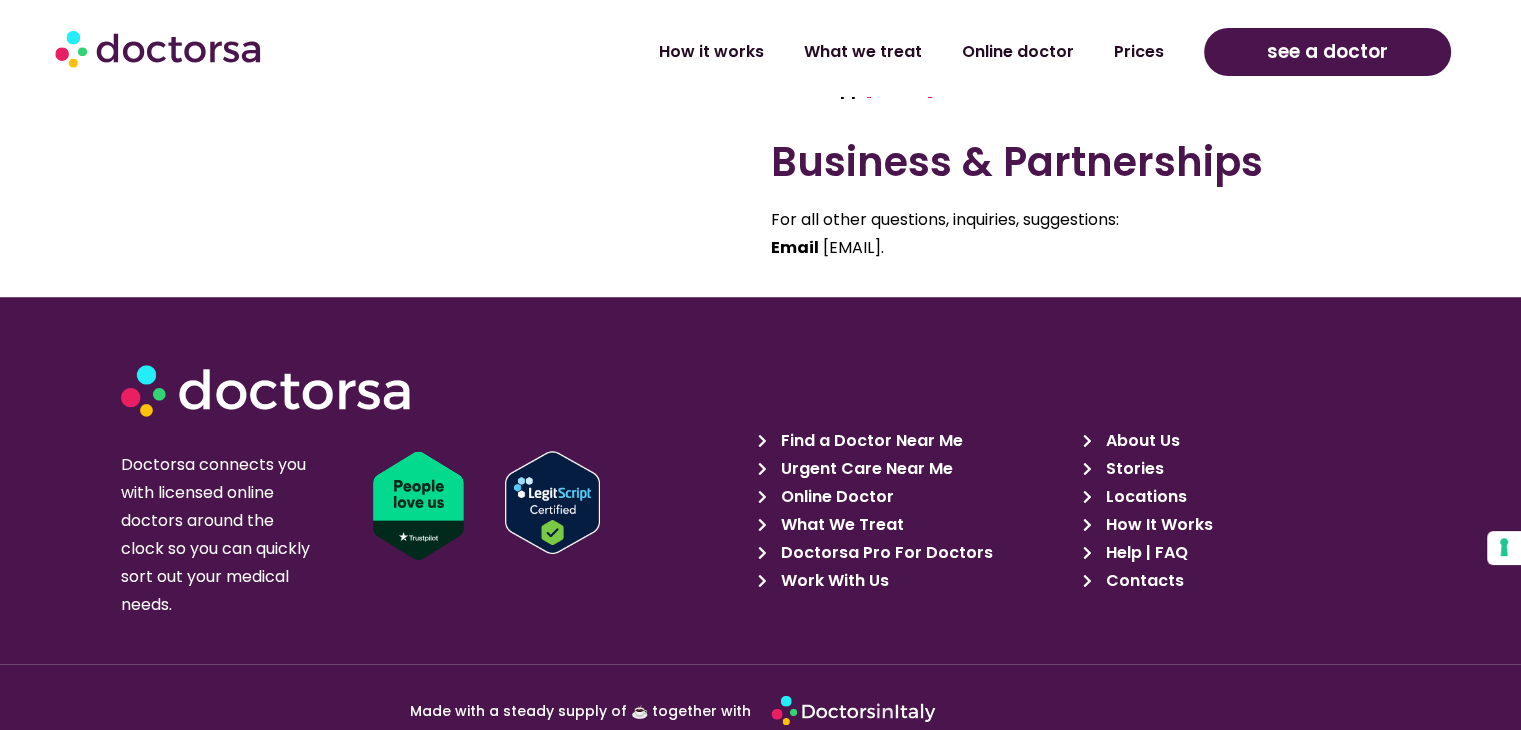 click on "About Us" at bounding box center (1139, 441) 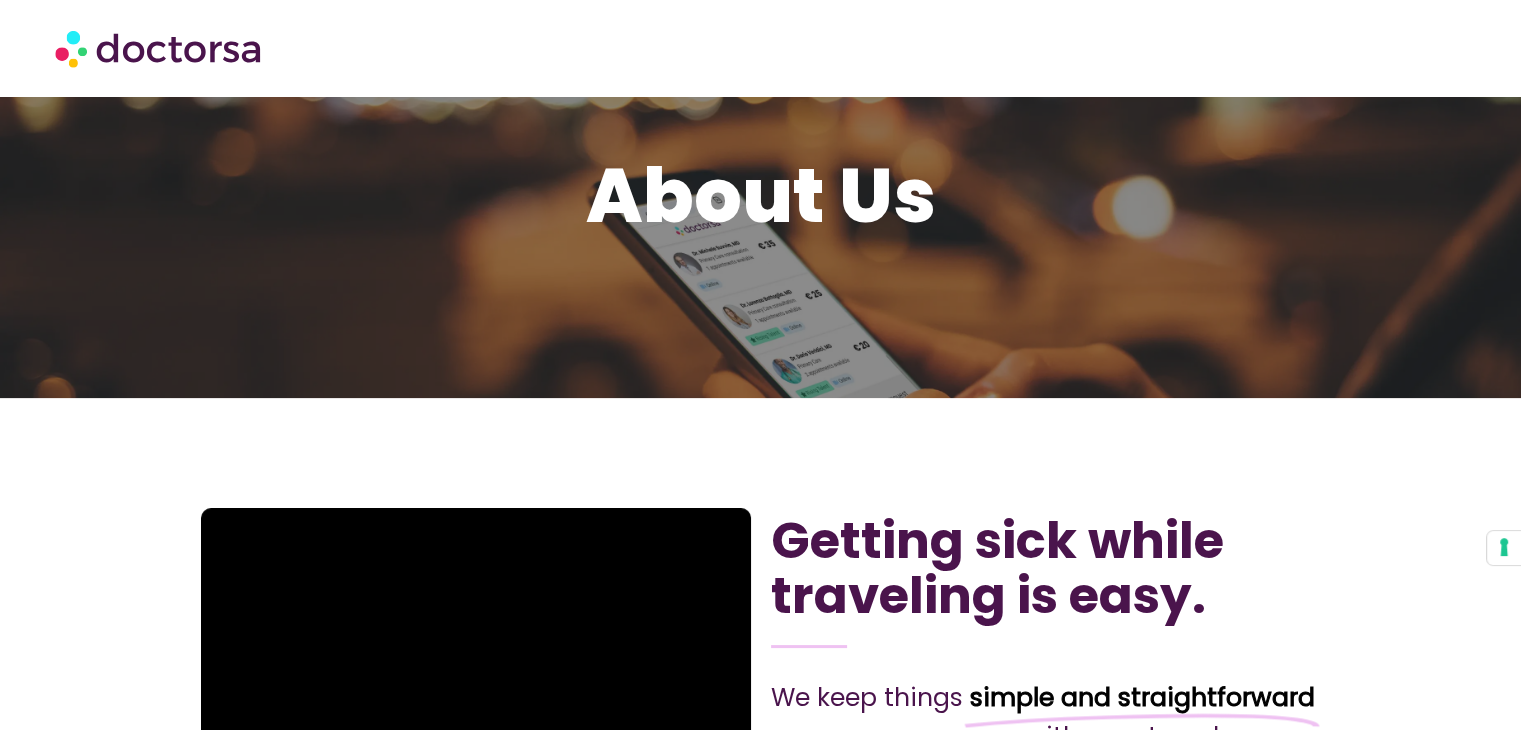 scroll, scrollTop: 0, scrollLeft: 0, axis: both 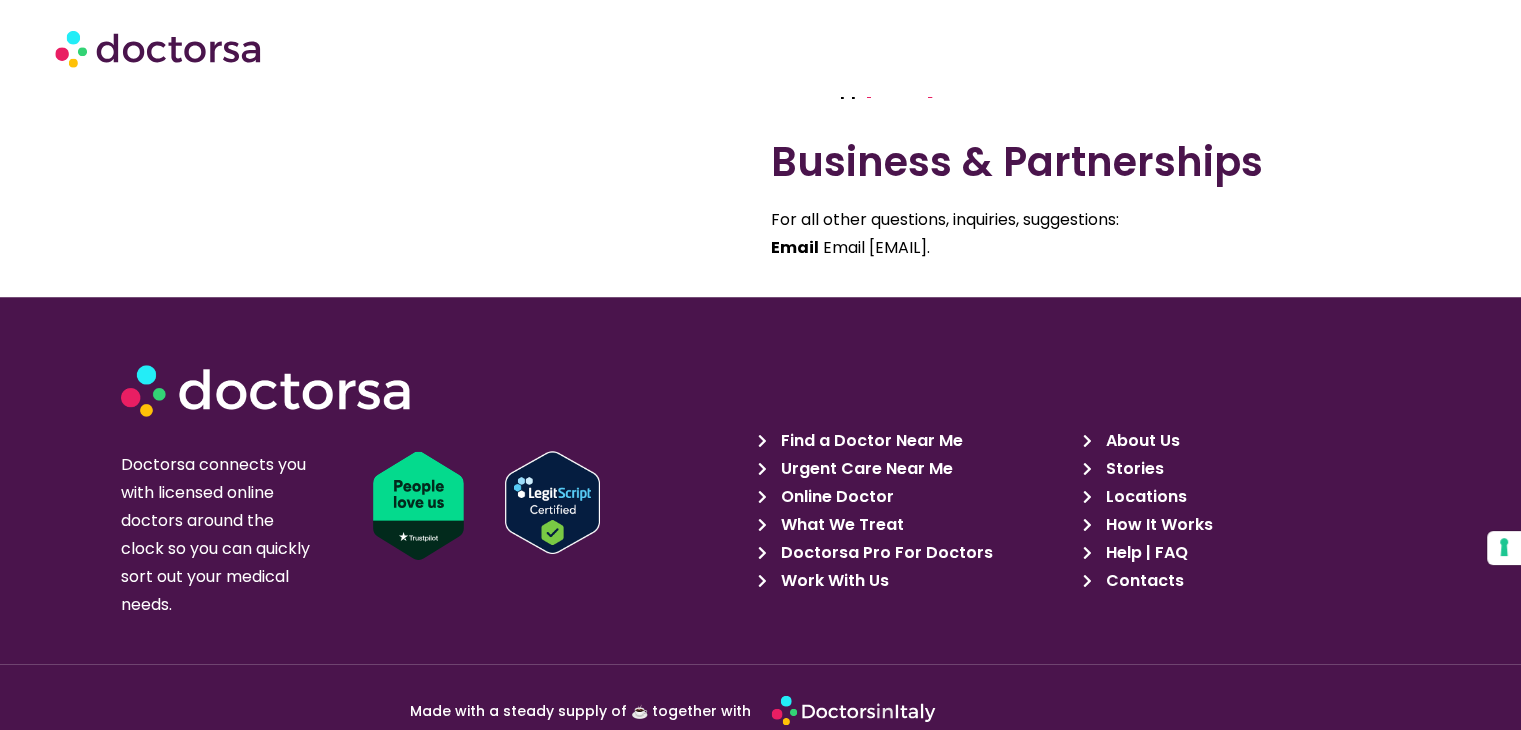 drag, startPoint x: 818, startPoint y: 273, endPoint x: 1035, endPoint y: 297, distance: 218.32315 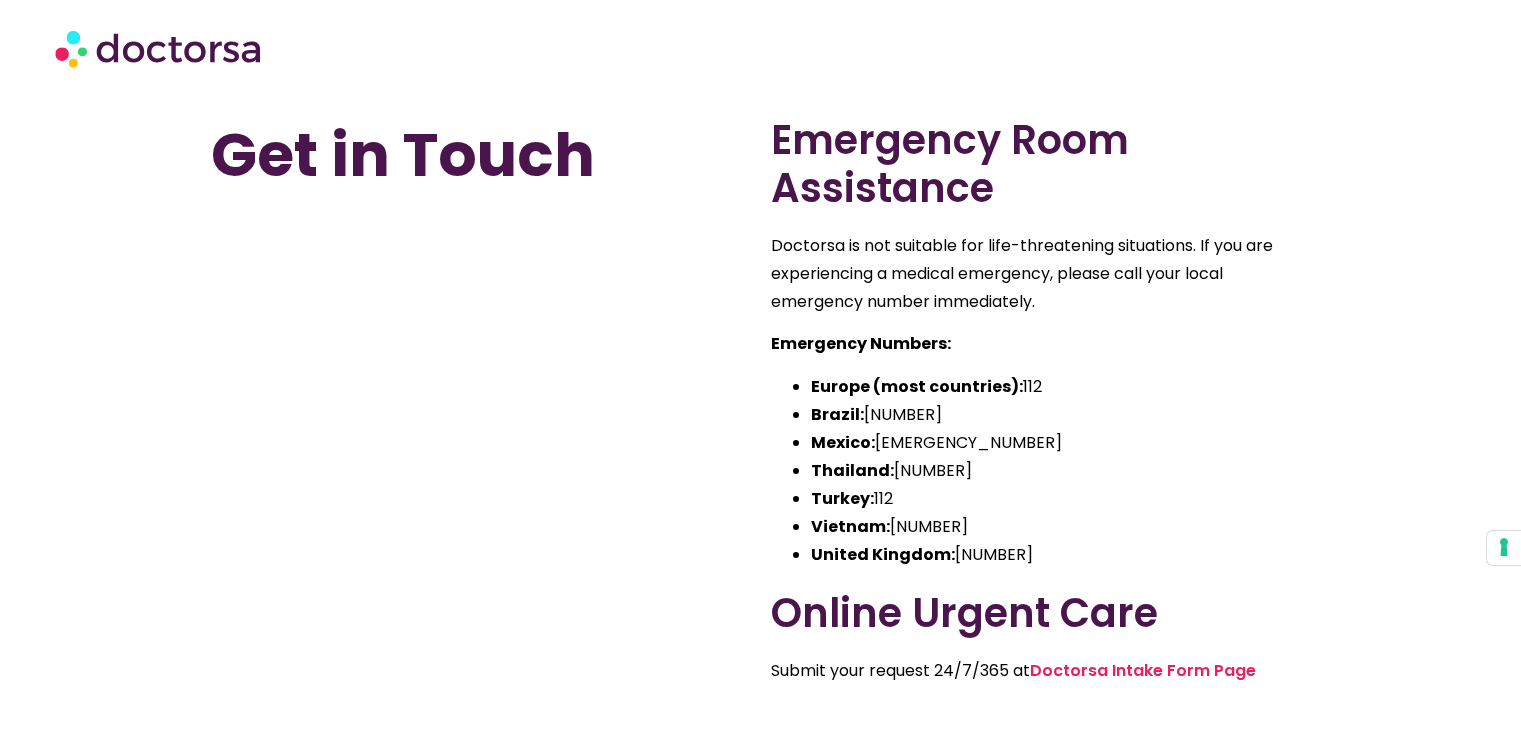 scroll, scrollTop: 1600, scrollLeft: 0, axis: vertical 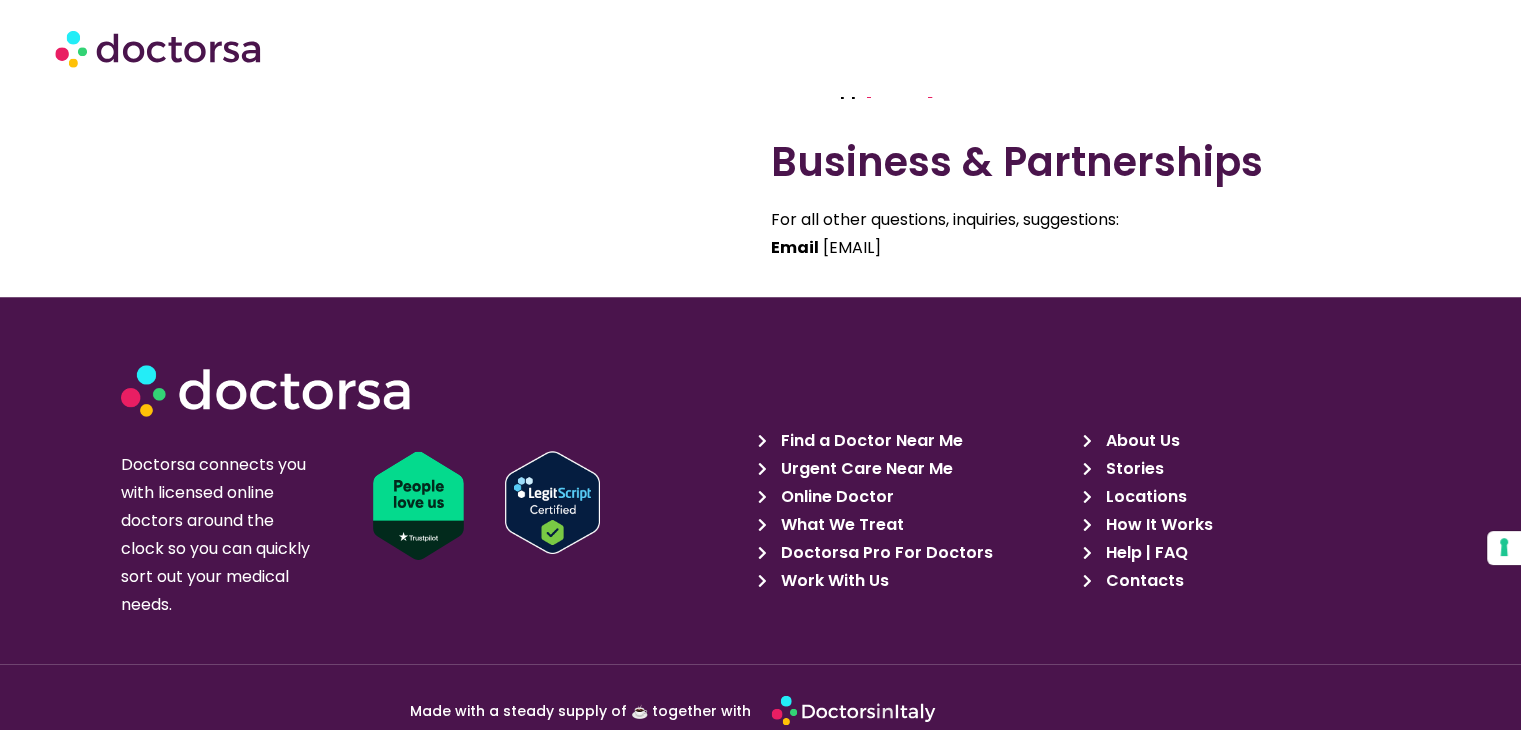 click on "About Us" at bounding box center (1139, 441) 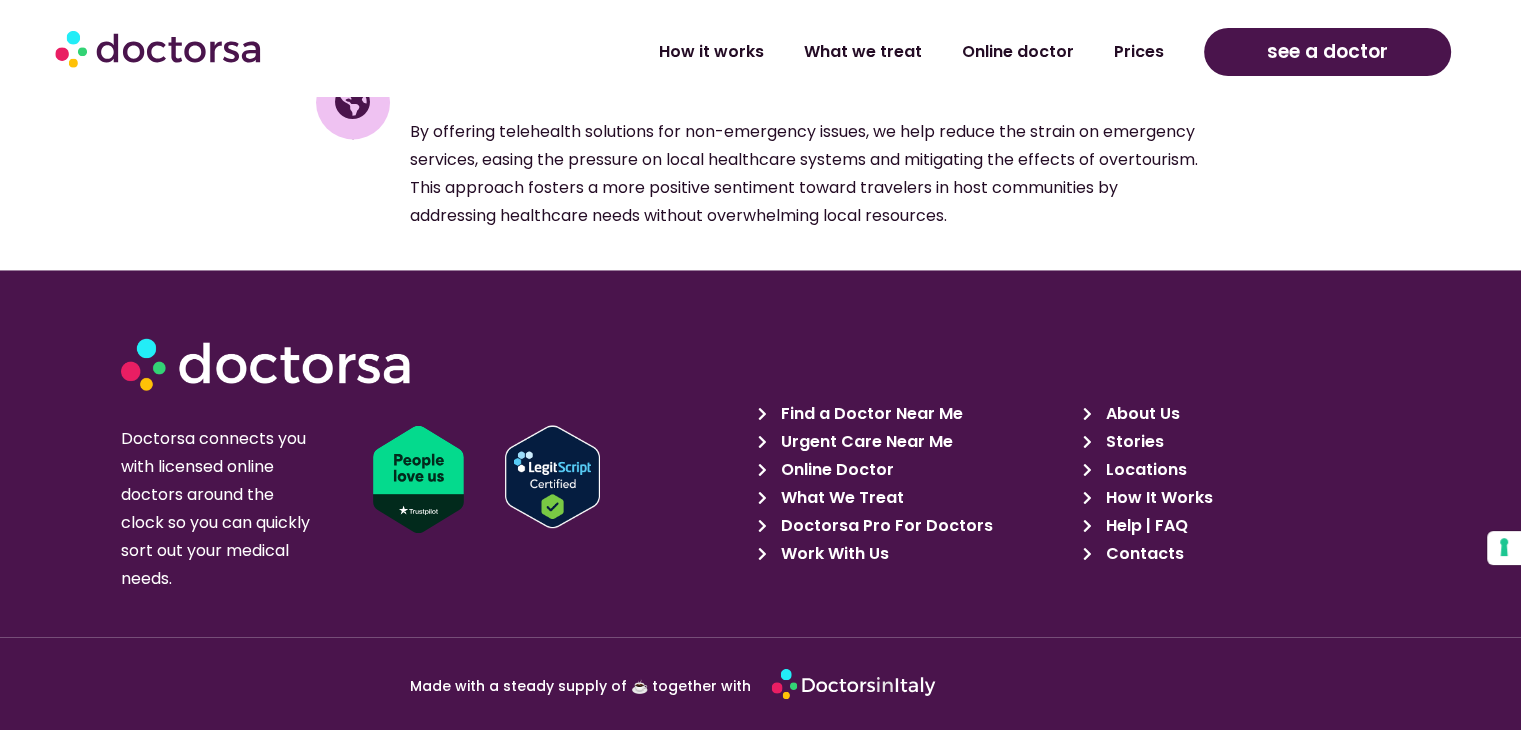 scroll, scrollTop: 3344, scrollLeft: 0, axis: vertical 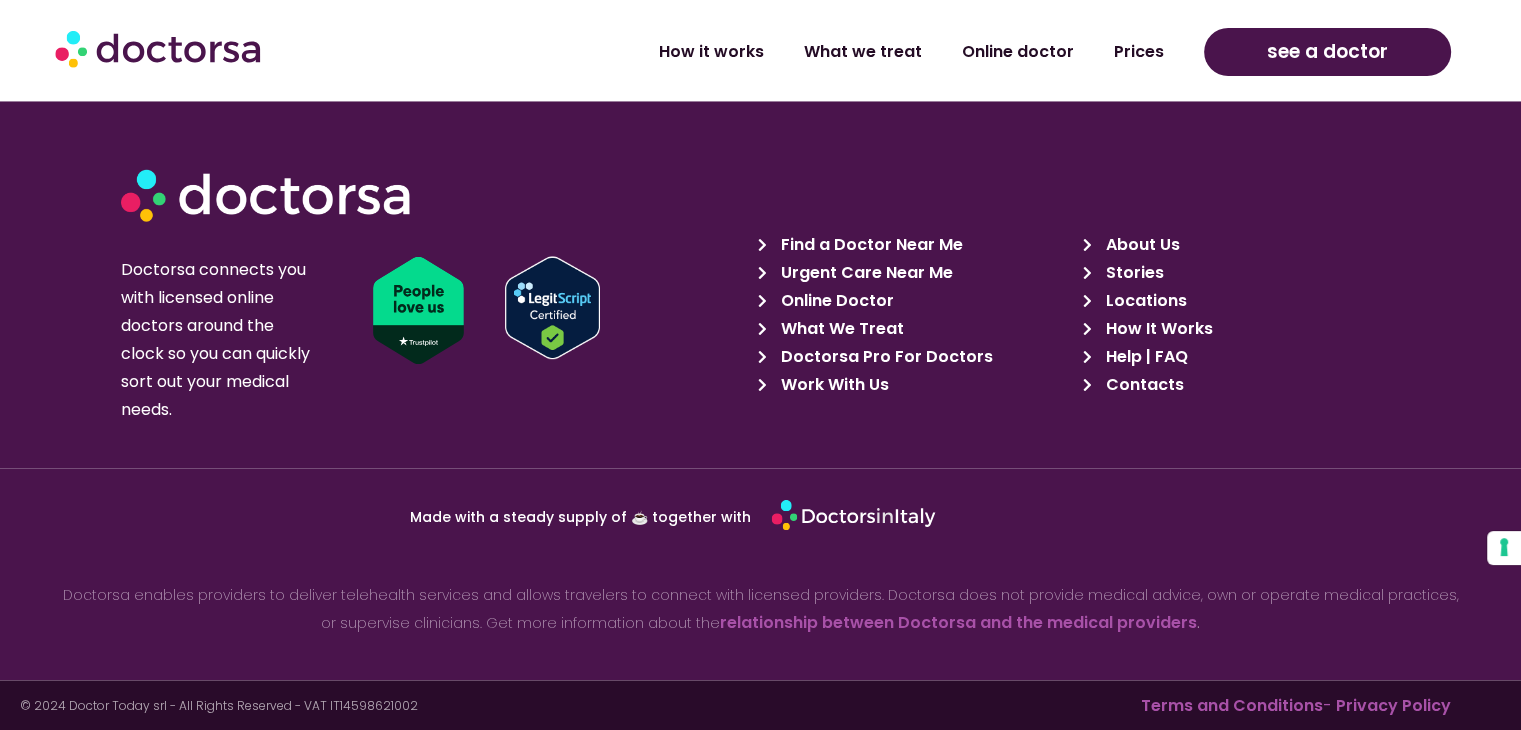 click on "Contacts" at bounding box center [1141, 385] 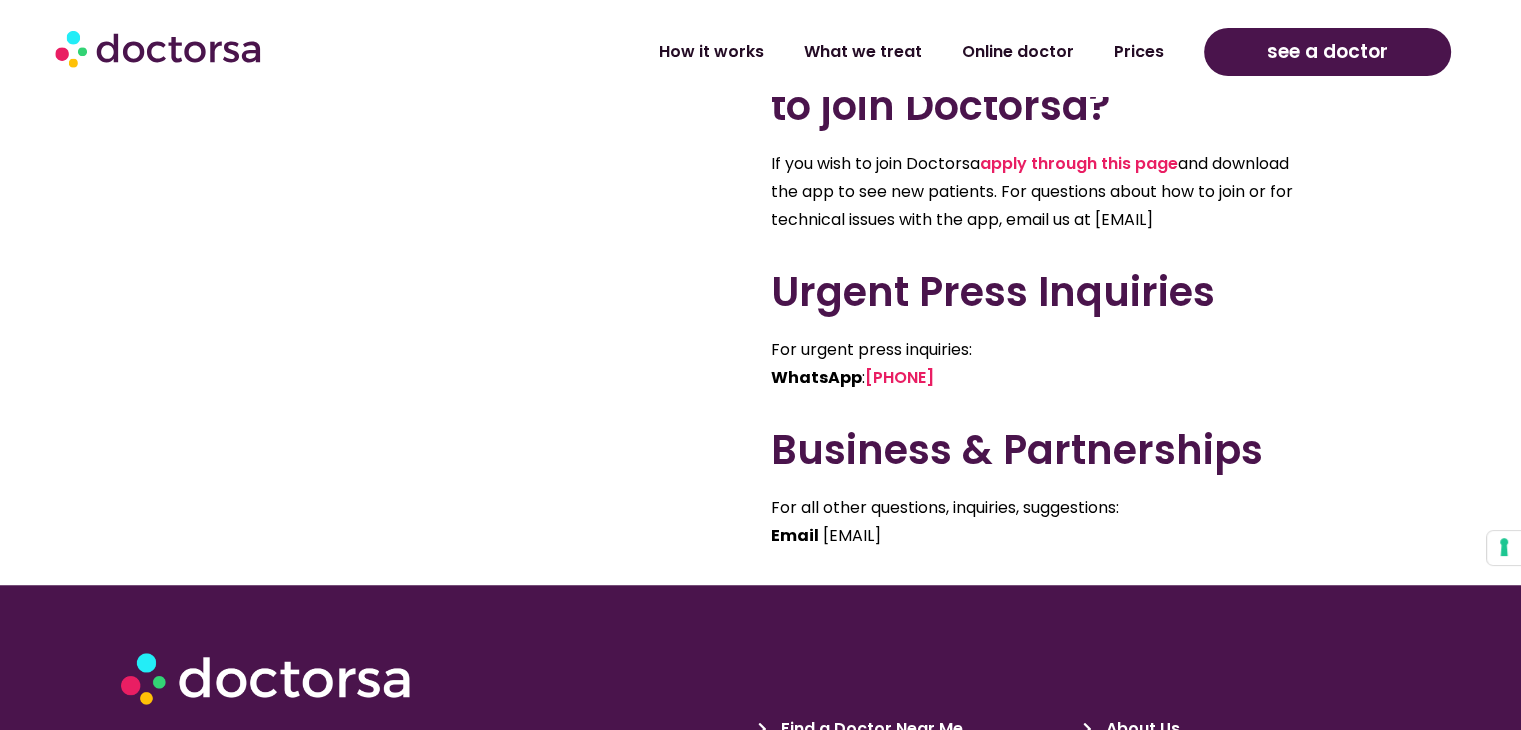 scroll, scrollTop: 1316, scrollLeft: 0, axis: vertical 